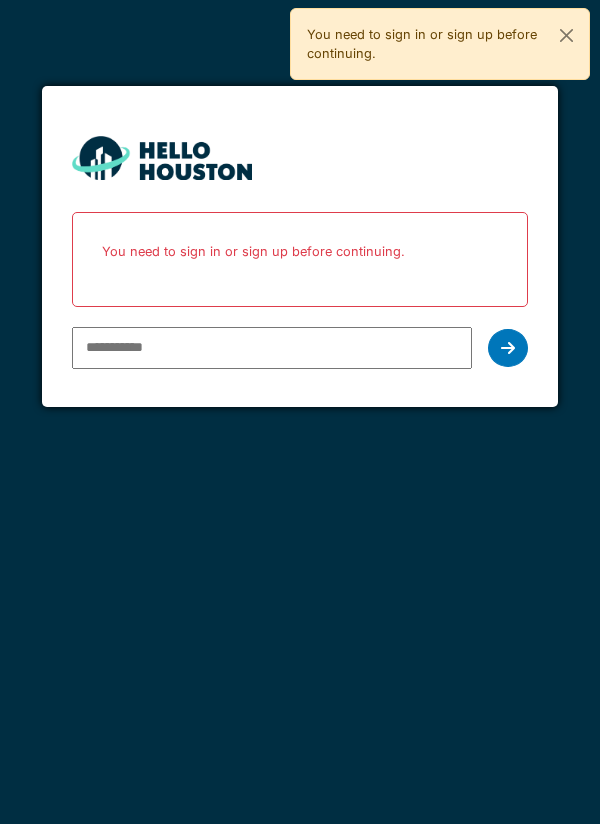 scroll, scrollTop: 0, scrollLeft: 0, axis: both 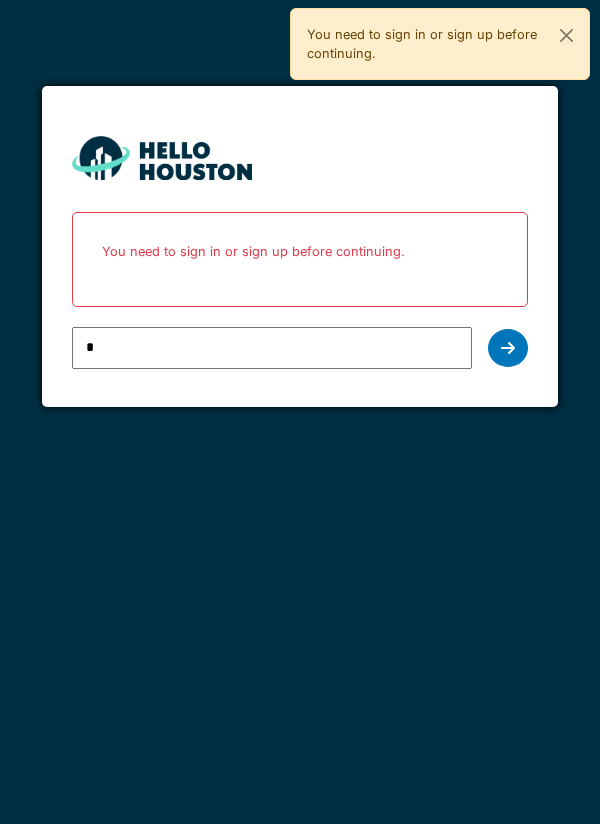 type on "**********" 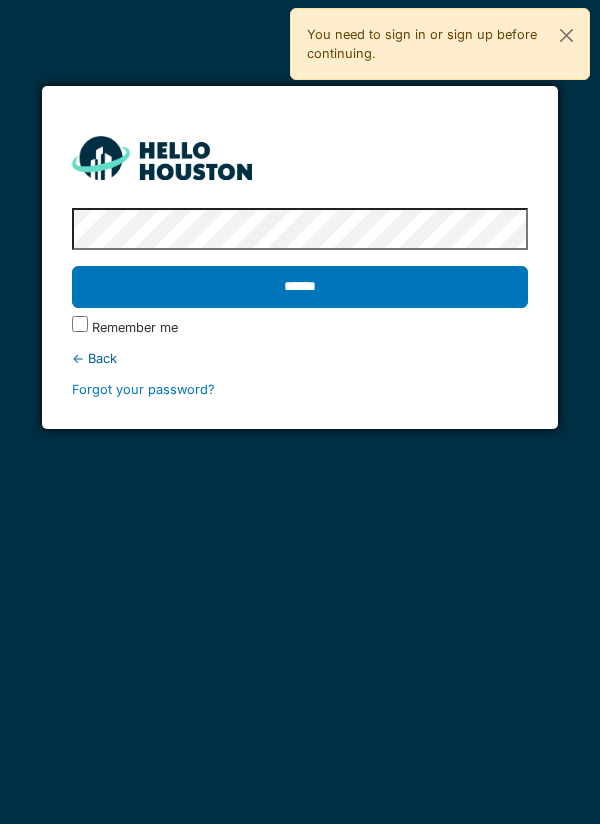 click on "******" at bounding box center (300, 287) 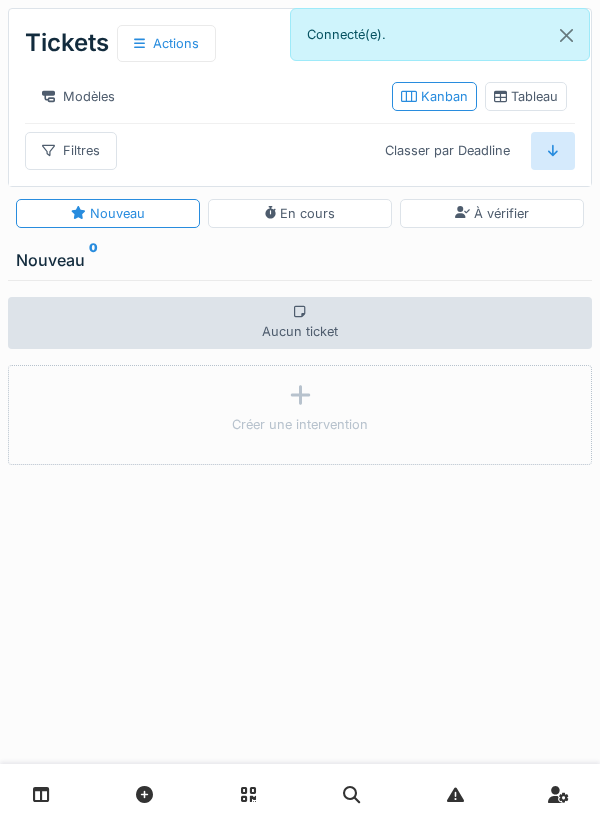 scroll, scrollTop: 0, scrollLeft: 0, axis: both 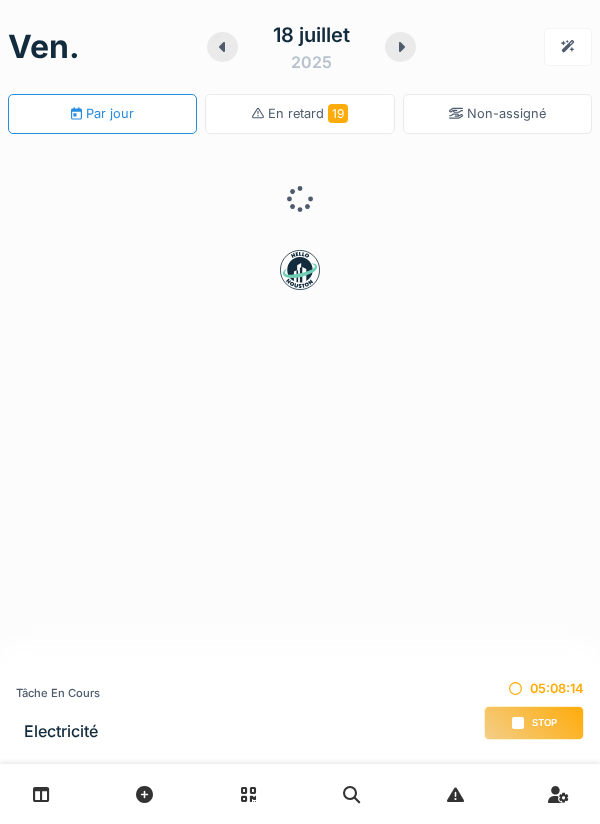 click on "Stop" at bounding box center [534, 723] 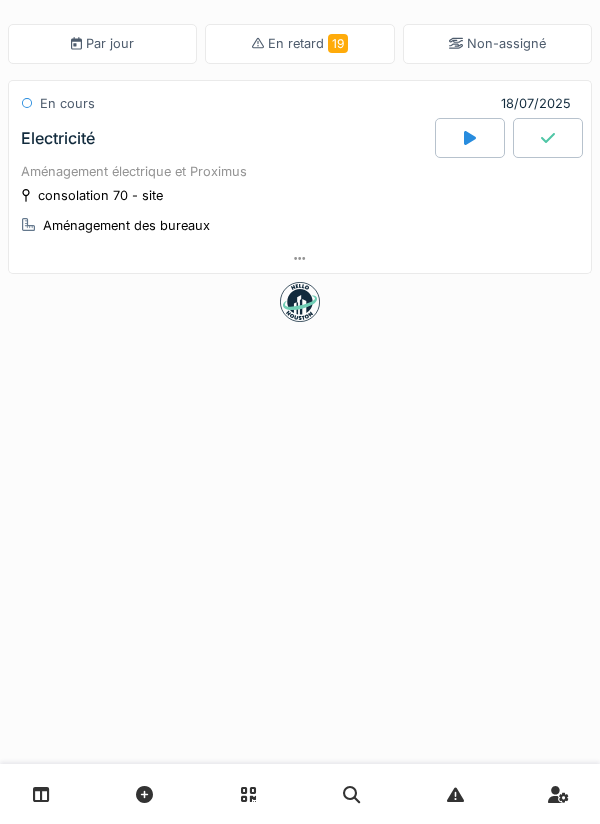 click on "Electricité" at bounding box center (226, 138) 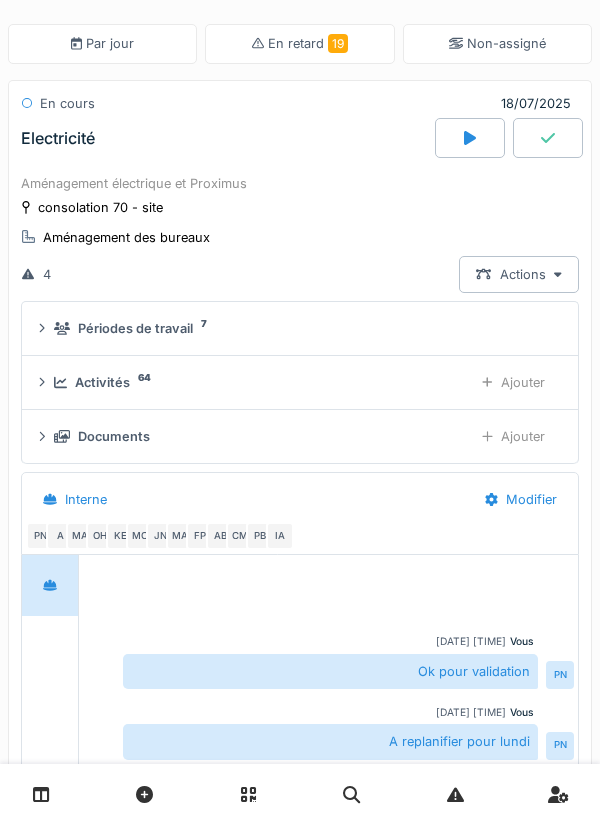 scroll, scrollTop: 4, scrollLeft: 0, axis: vertical 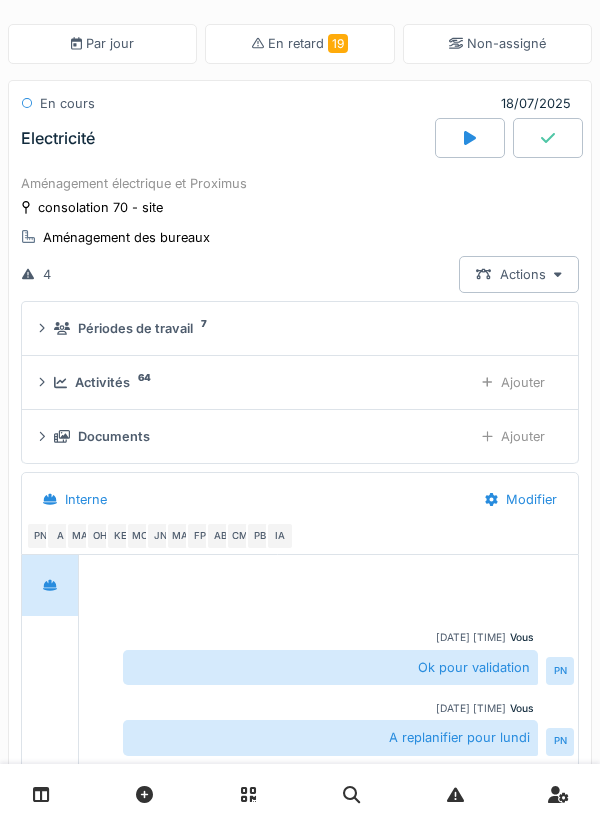 click on "Ajouter" at bounding box center [513, 382] 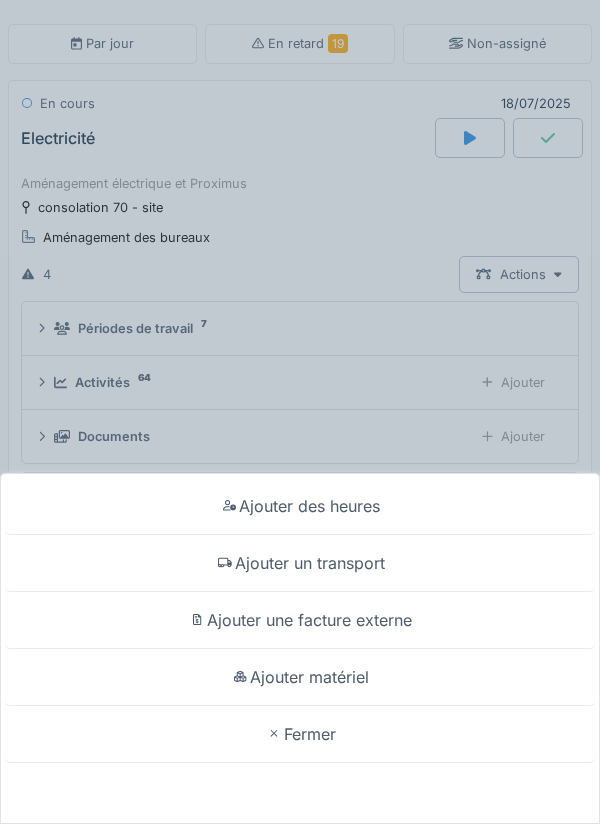 click on "Ajouter matériel" at bounding box center [300, 677] 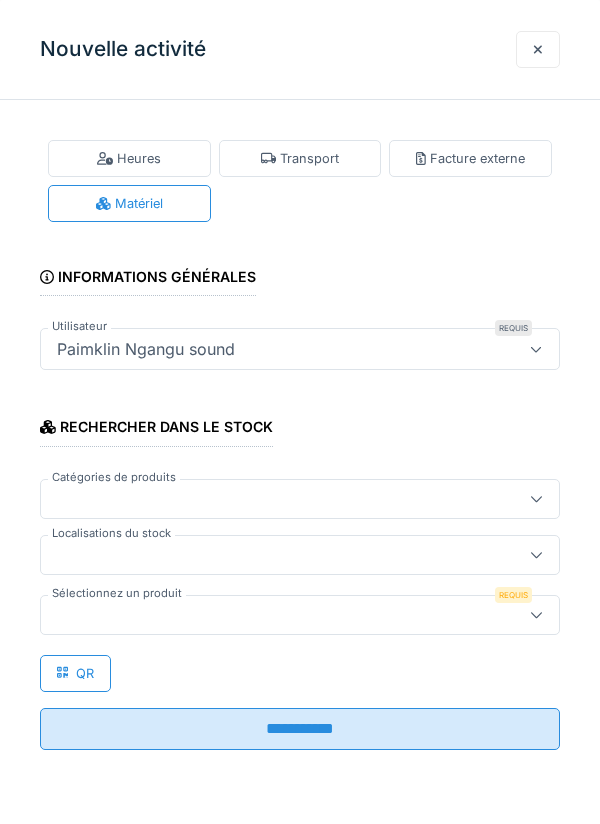 click at bounding box center (274, 555) 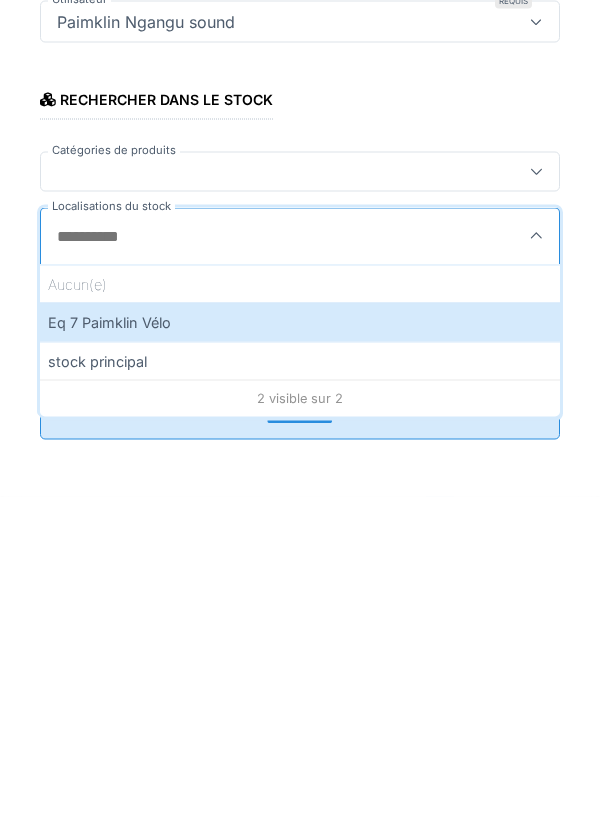 click on "Eq 7 Paimklin Vélo" at bounding box center (300, 649) 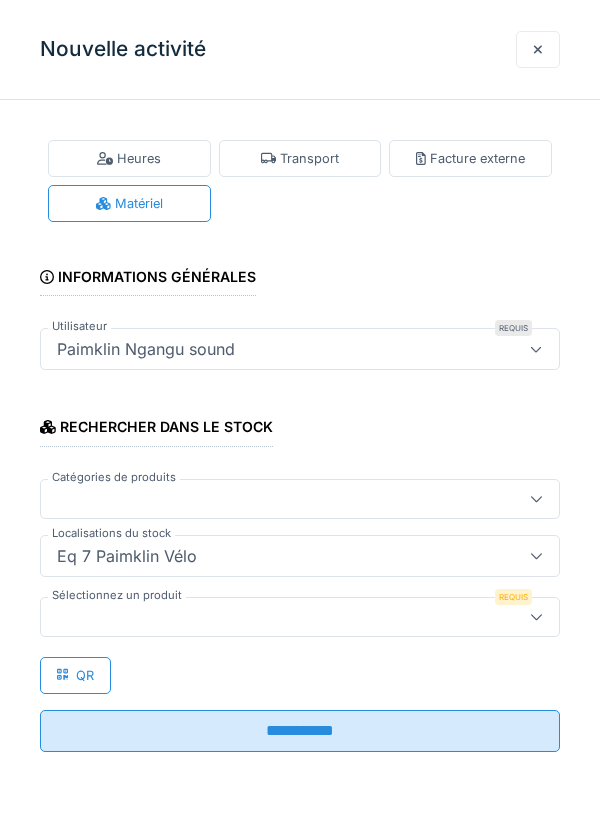 click at bounding box center [274, 617] 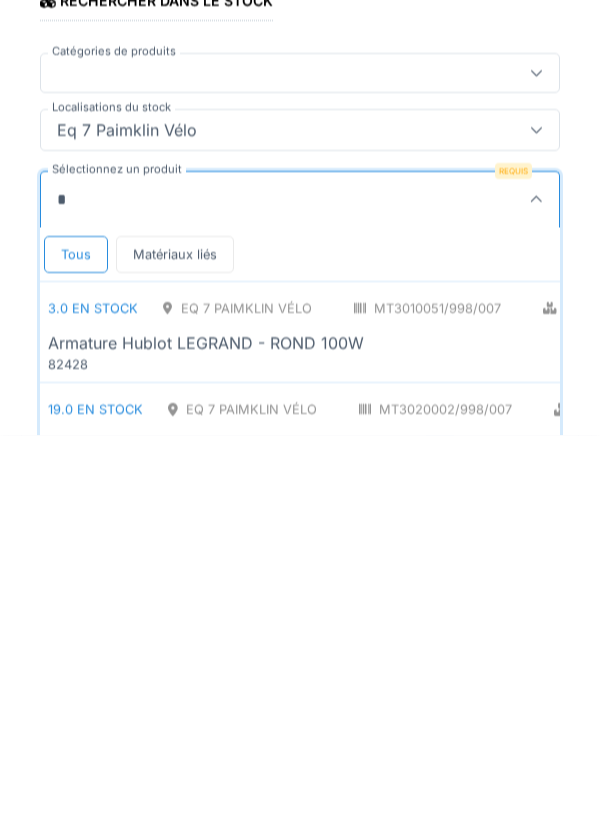 scroll, scrollTop: 1, scrollLeft: 0, axis: vertical 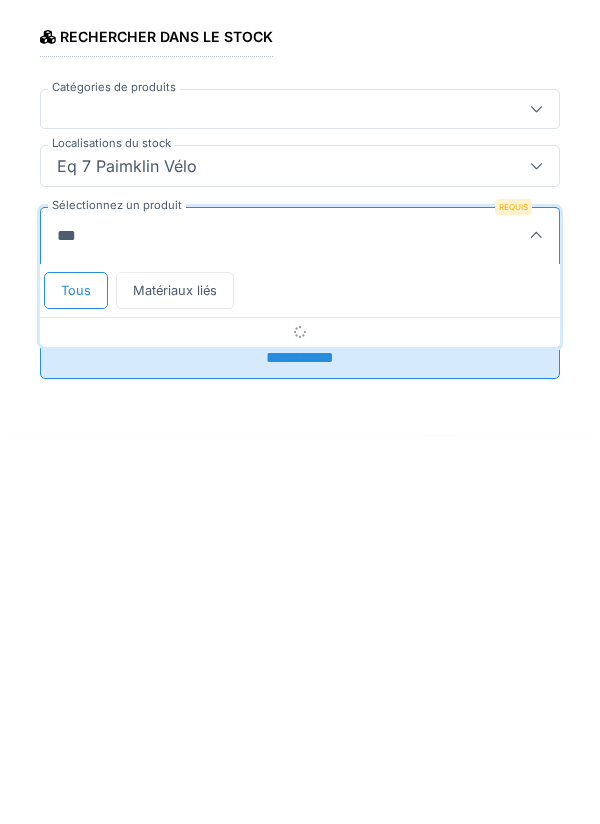 type on "****" 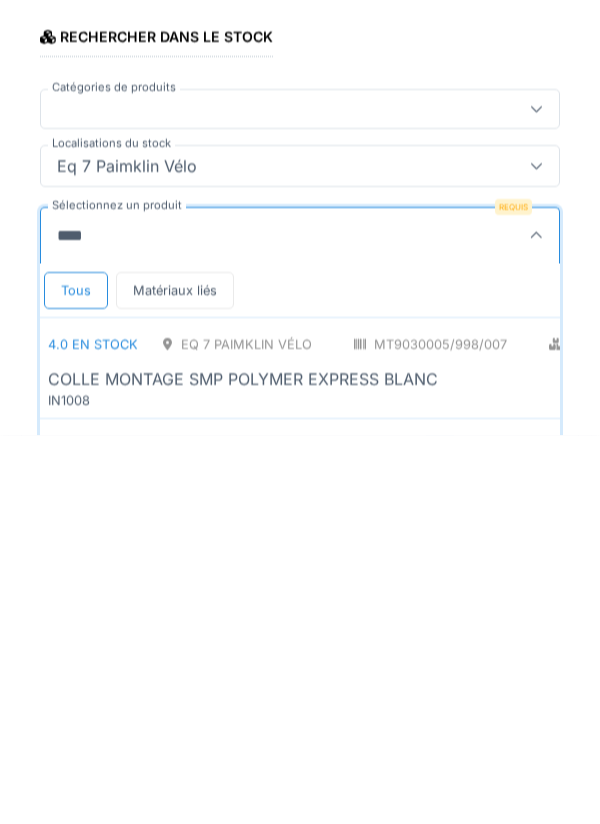 click on "COLLE MONTAGE SMP POLYMER EXPRESS BLANC" at bounding box center [243, 768] 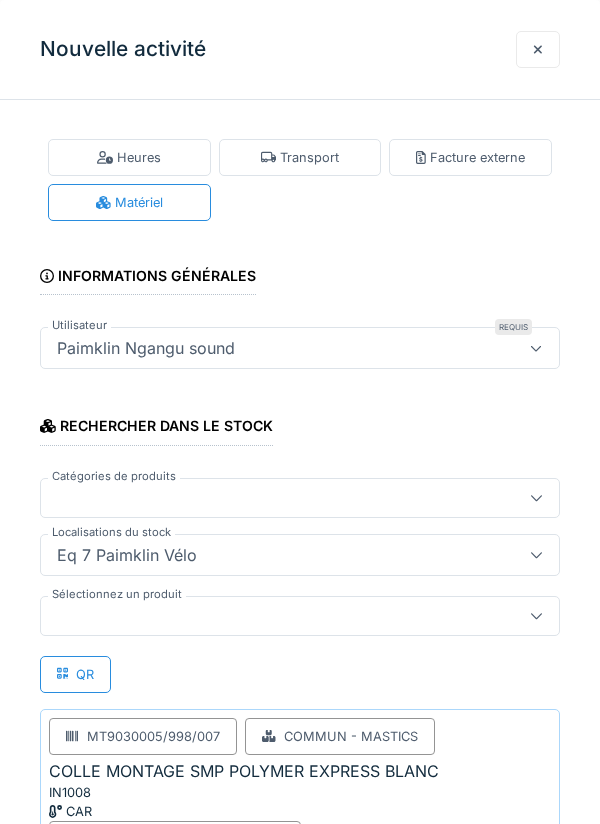 scroll, scrollTop: 129, scrollLeft: 0, axis: vertical 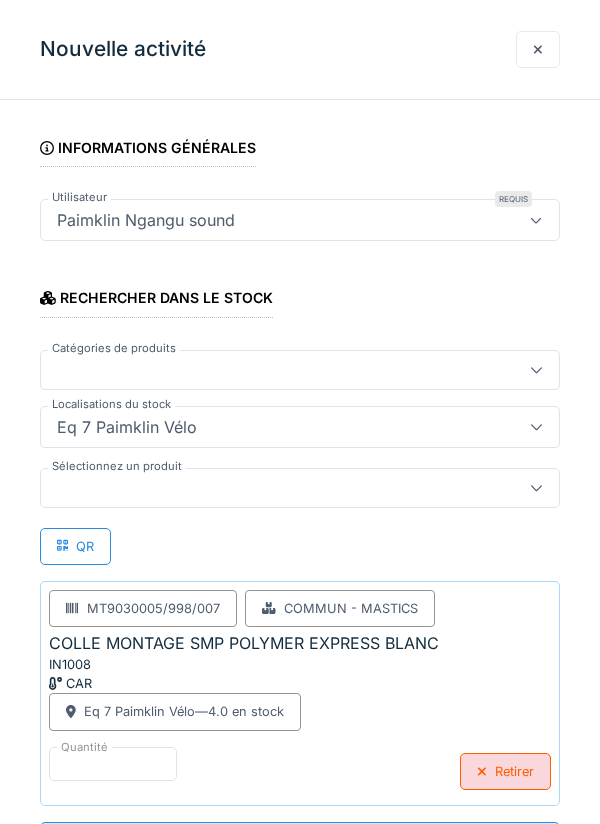 click on "**********" at bounding box center (300, 843) 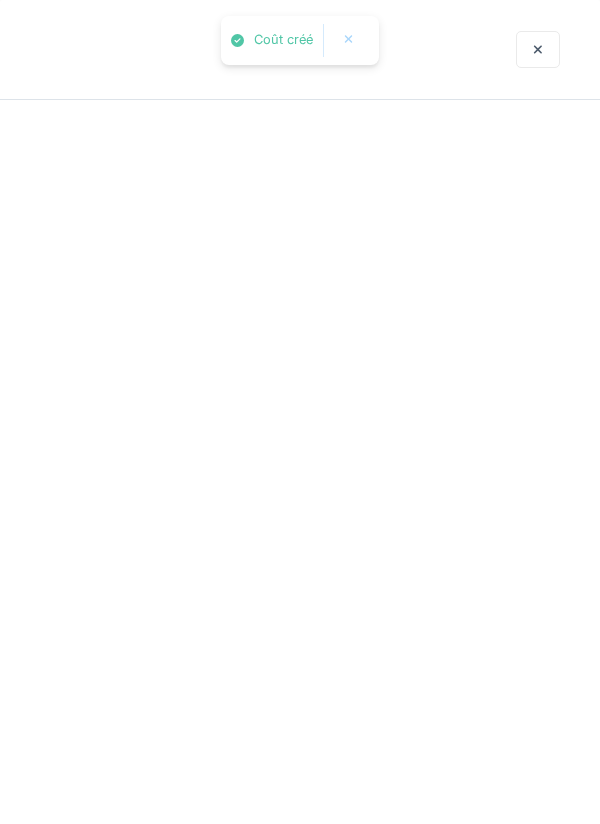 scroll, scrollTop: 0, scrollLeft: 0, axis: both 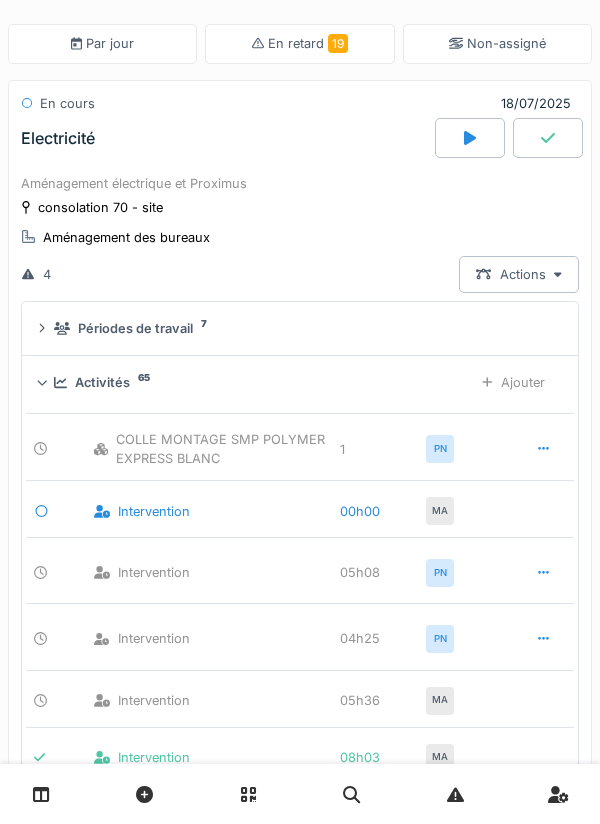 click on "Ajouter" at bounding box center (513, 382) 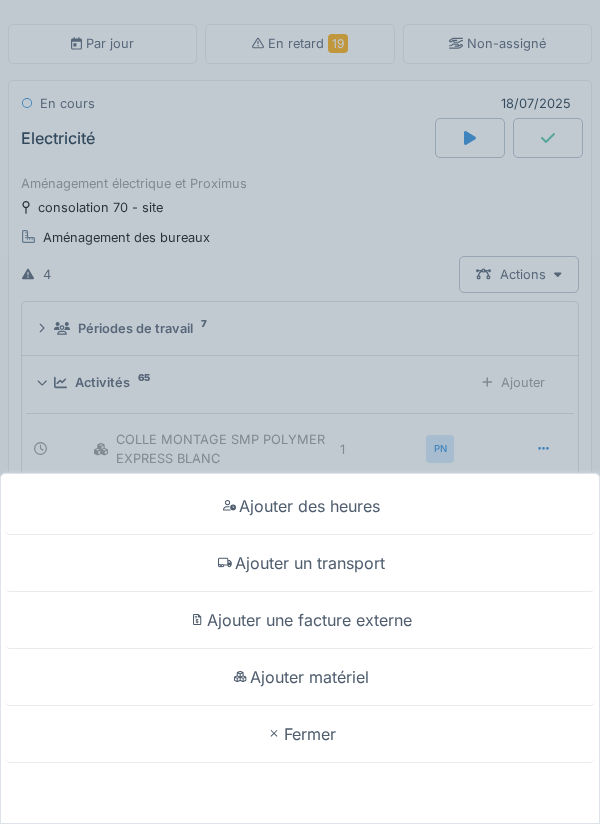 click on "Ajouter matériel" at bounding box center (300, 677) 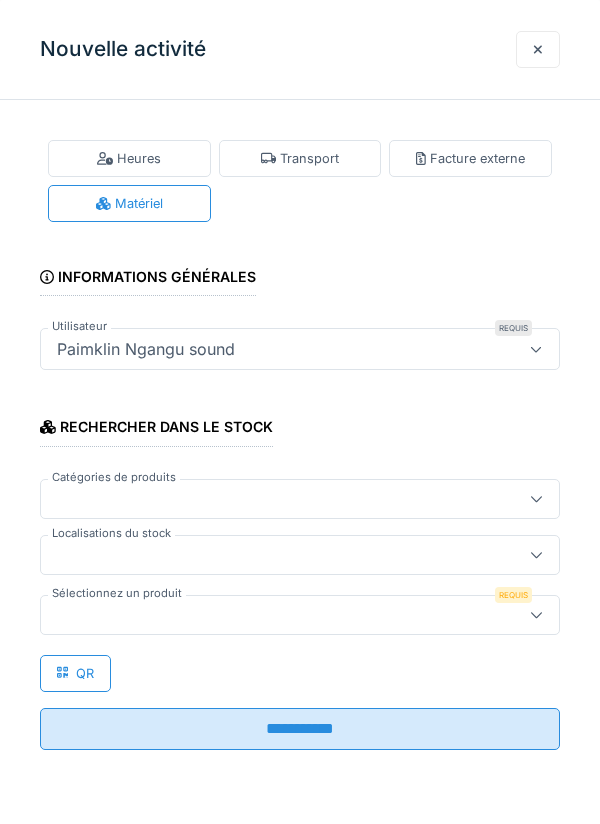 click at bounding box center (274, 615) 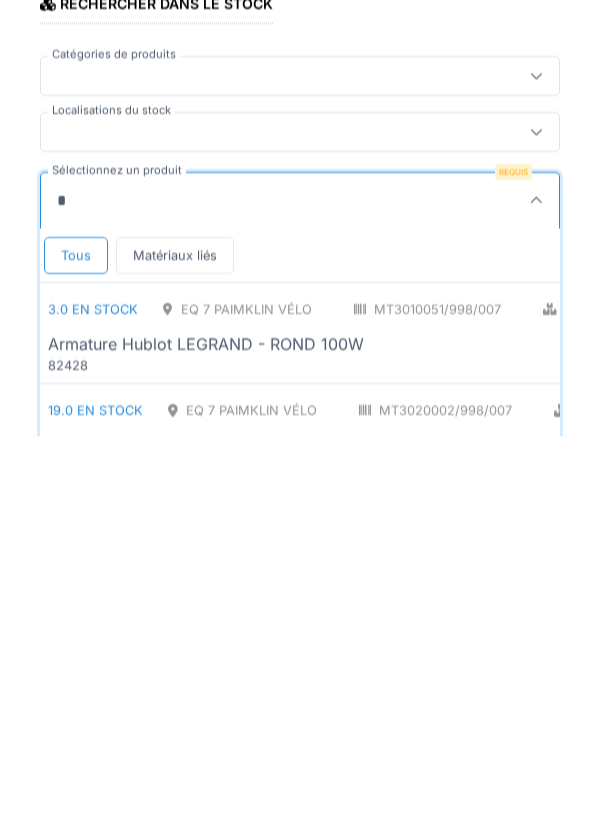 scroll, scrollTop: 0, scrollLeft: 0, axis: both 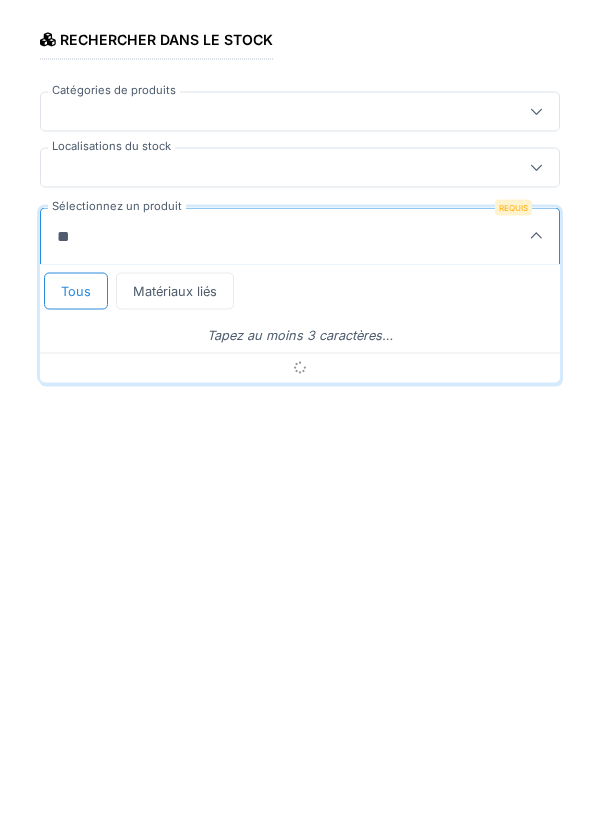 type on "*" 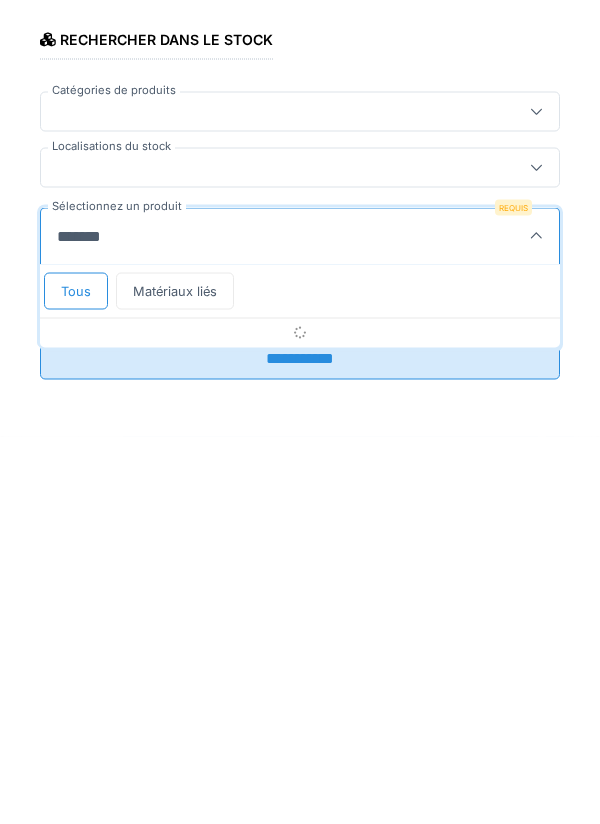 type on "**********" 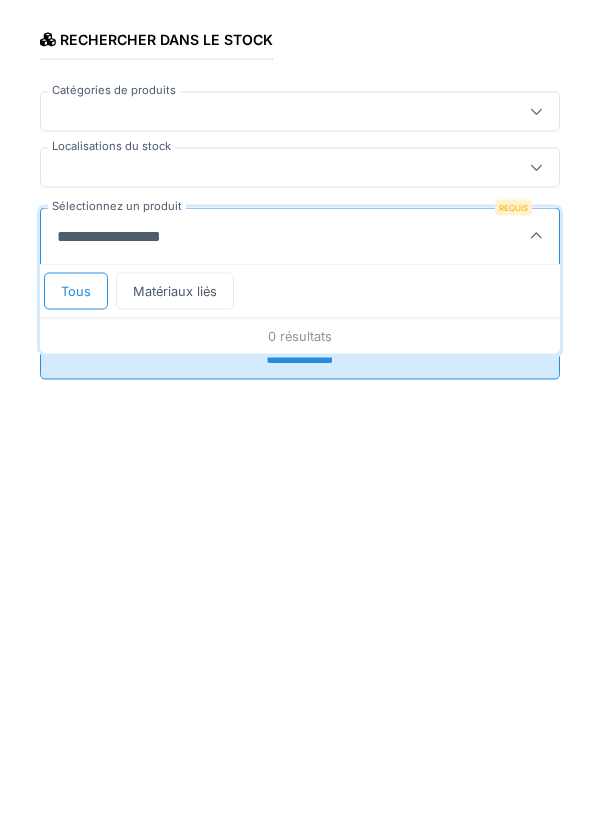 click at bounding box center (274, 555) 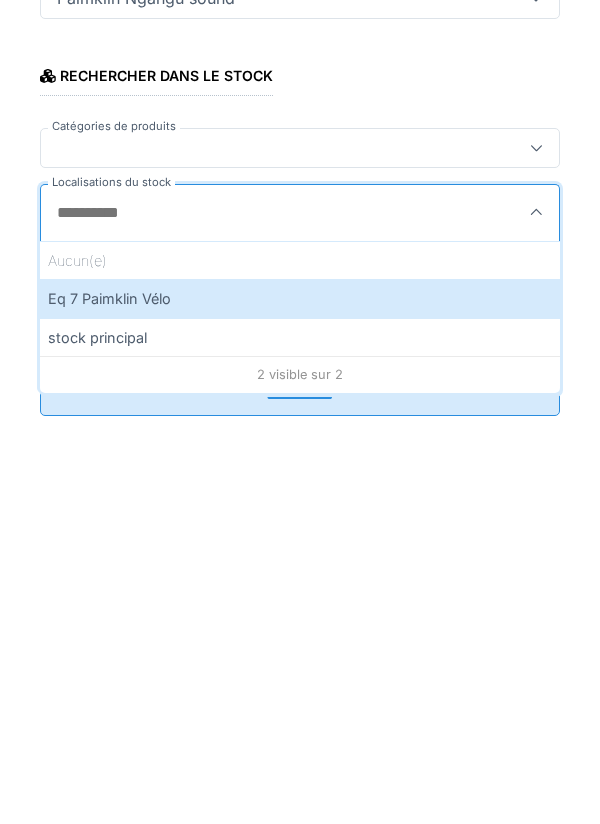 click on "Eq 7 Paimklin Vélo" at bounding box center [300, 649] 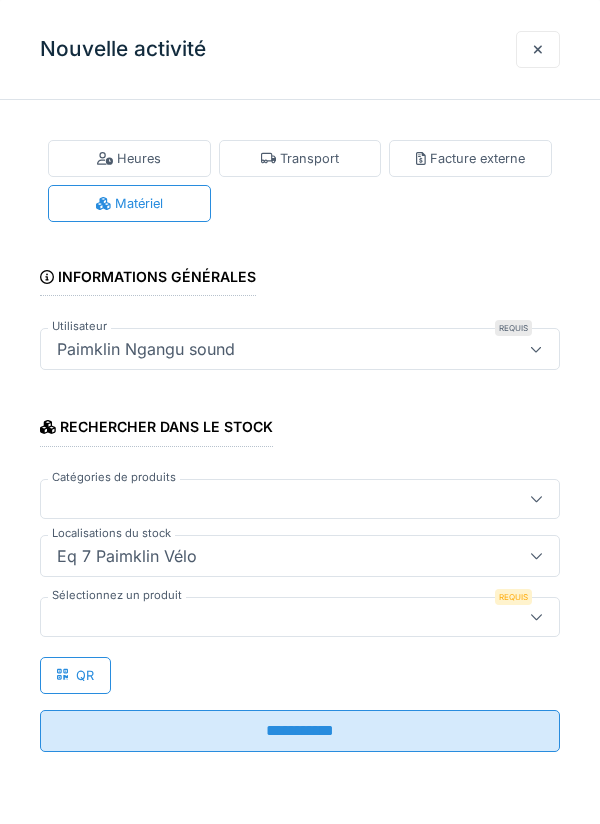 click at bounding box center [274, 617] 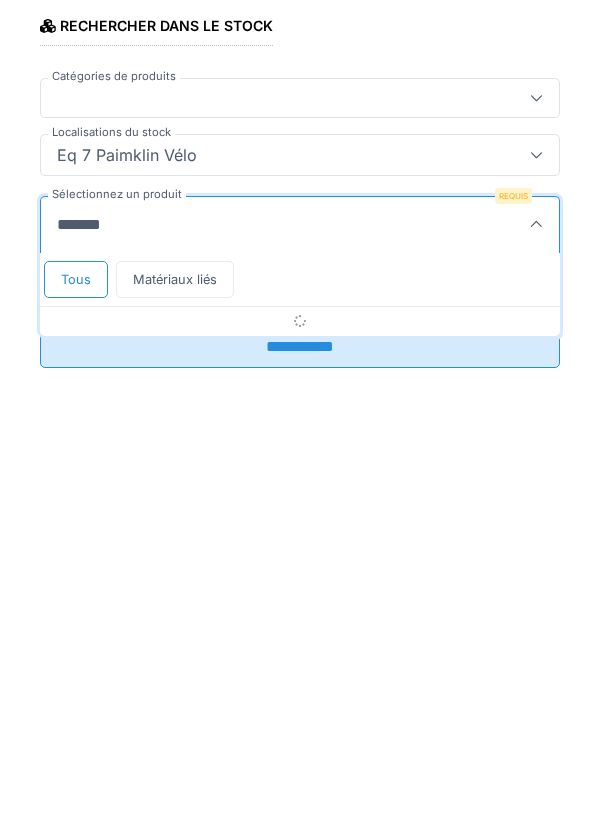 scroll, scrollTop: 1, scrollLeft: 0, axis: vertical 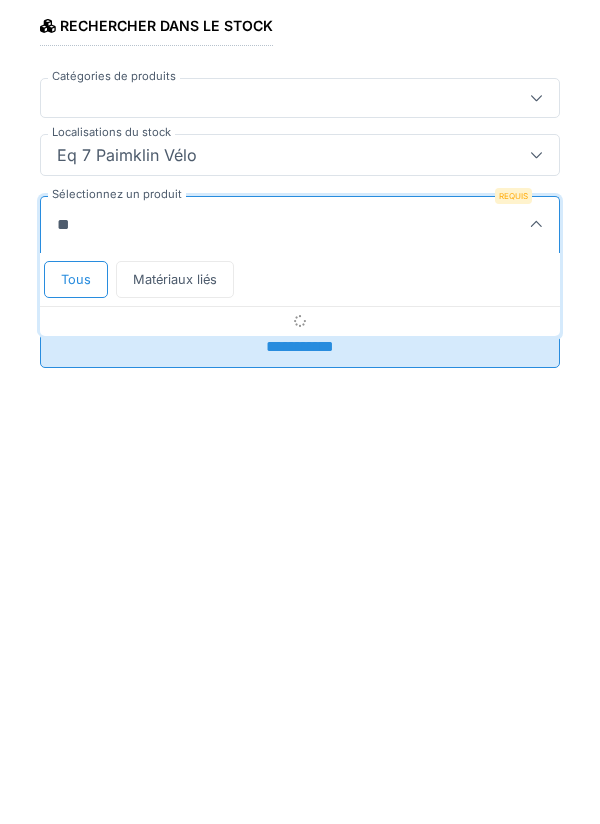 type on "*" 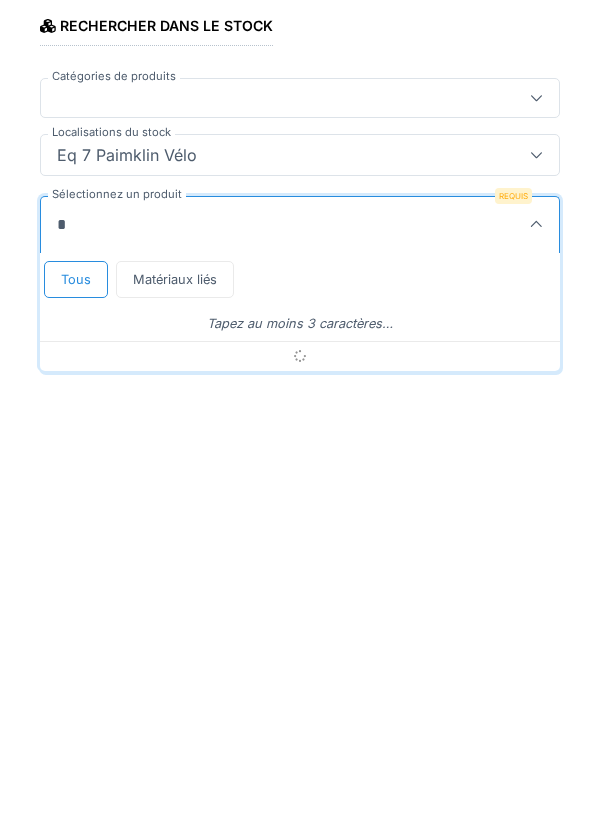 type 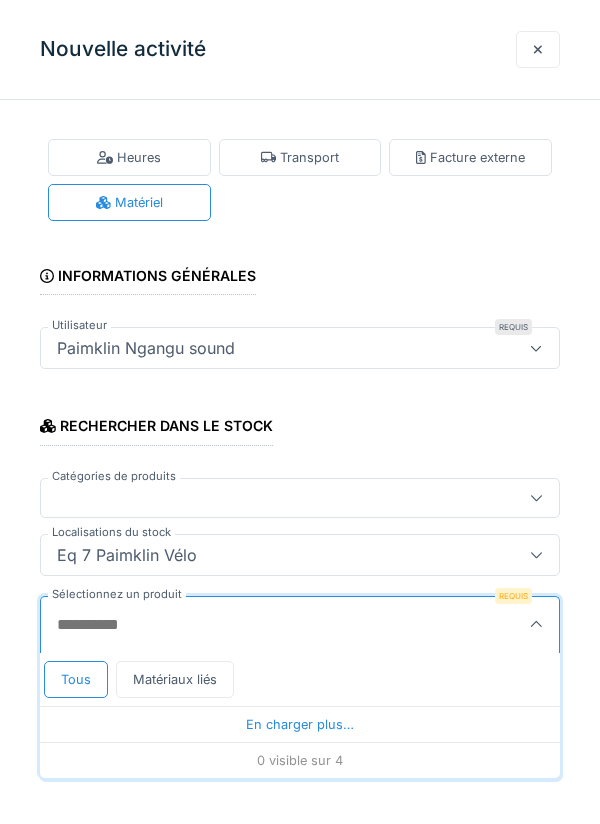 scroll, scrollTop: 0, scrollLeft: 0, axis: both 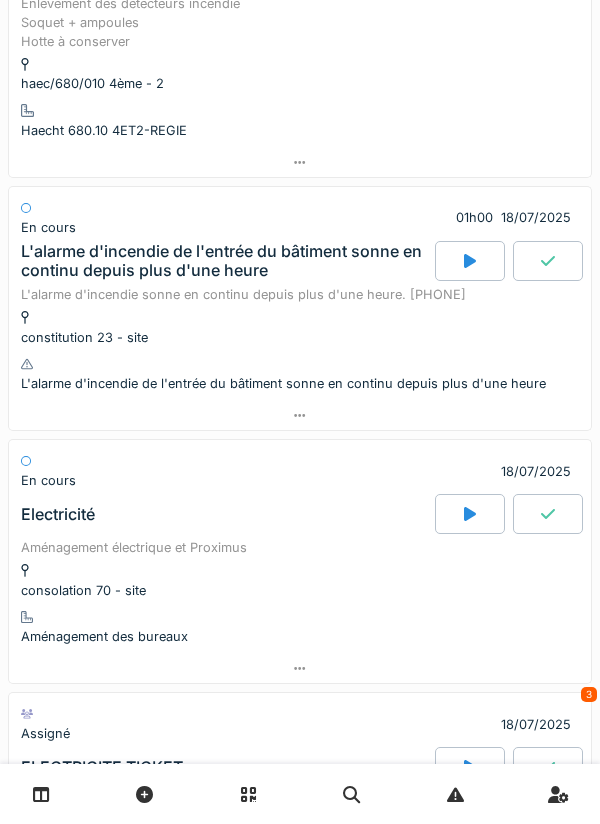 click on "Electricité" at bounding box center [226, 514] 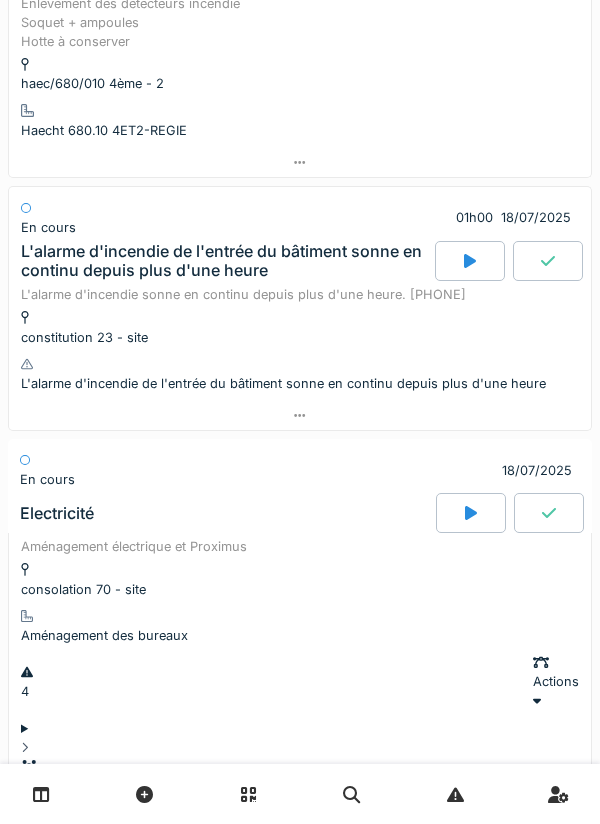 scroll, scrollTop: 442, scrollLeft: 0, axis: vertical 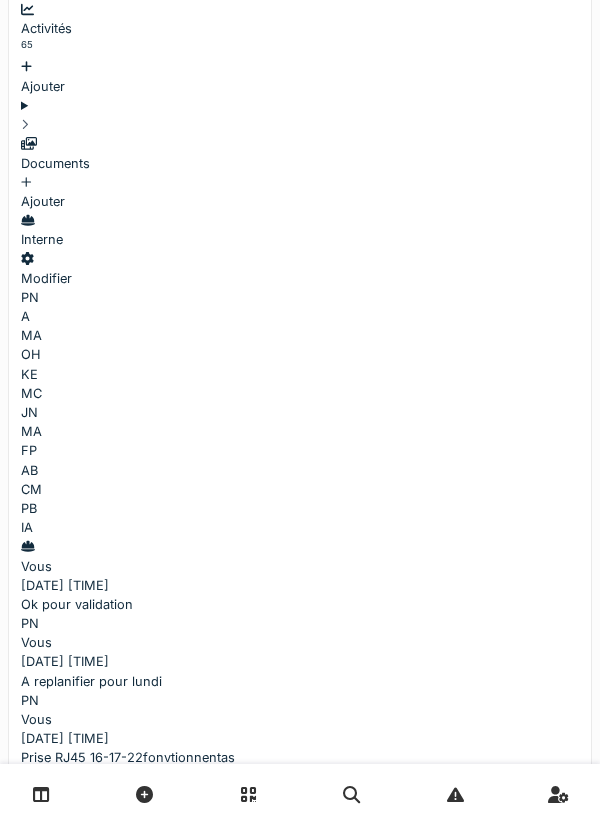 click at bounding box center [111, 1082] 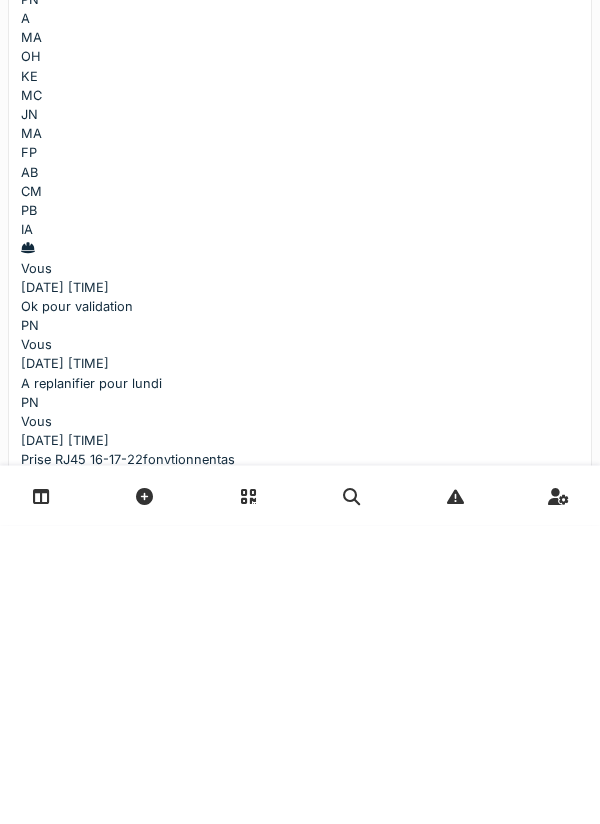 click on "**********" at bounding box center (111, 1082) 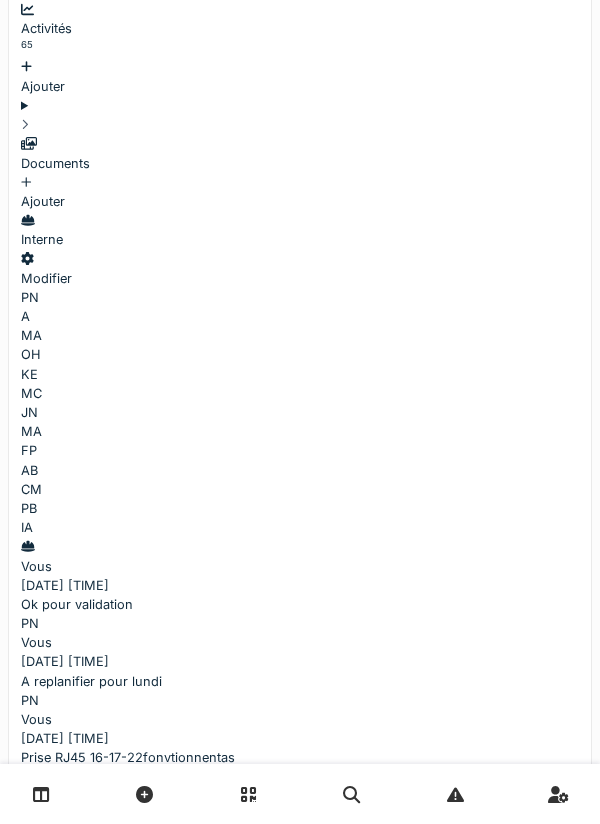 scroll, scrollTop: 24, scrollLeft: 0, axis: vertical 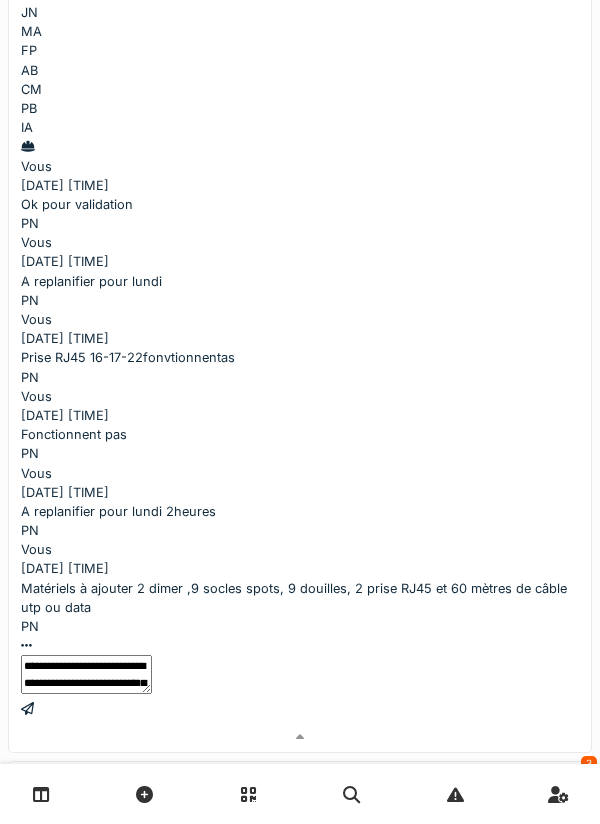 click at bounding box center [300, 709] 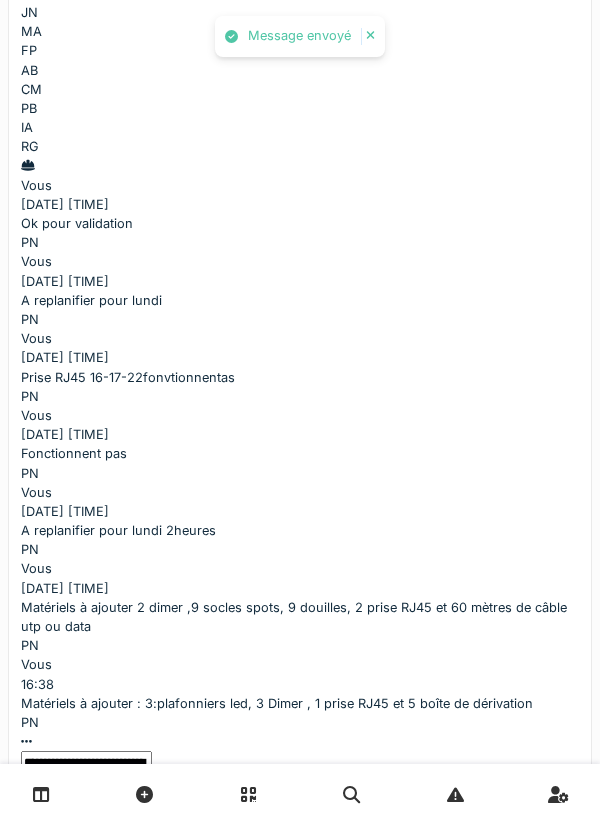 scroll, scrollTop: 94, scrollLeft: 0, axis: vertical 